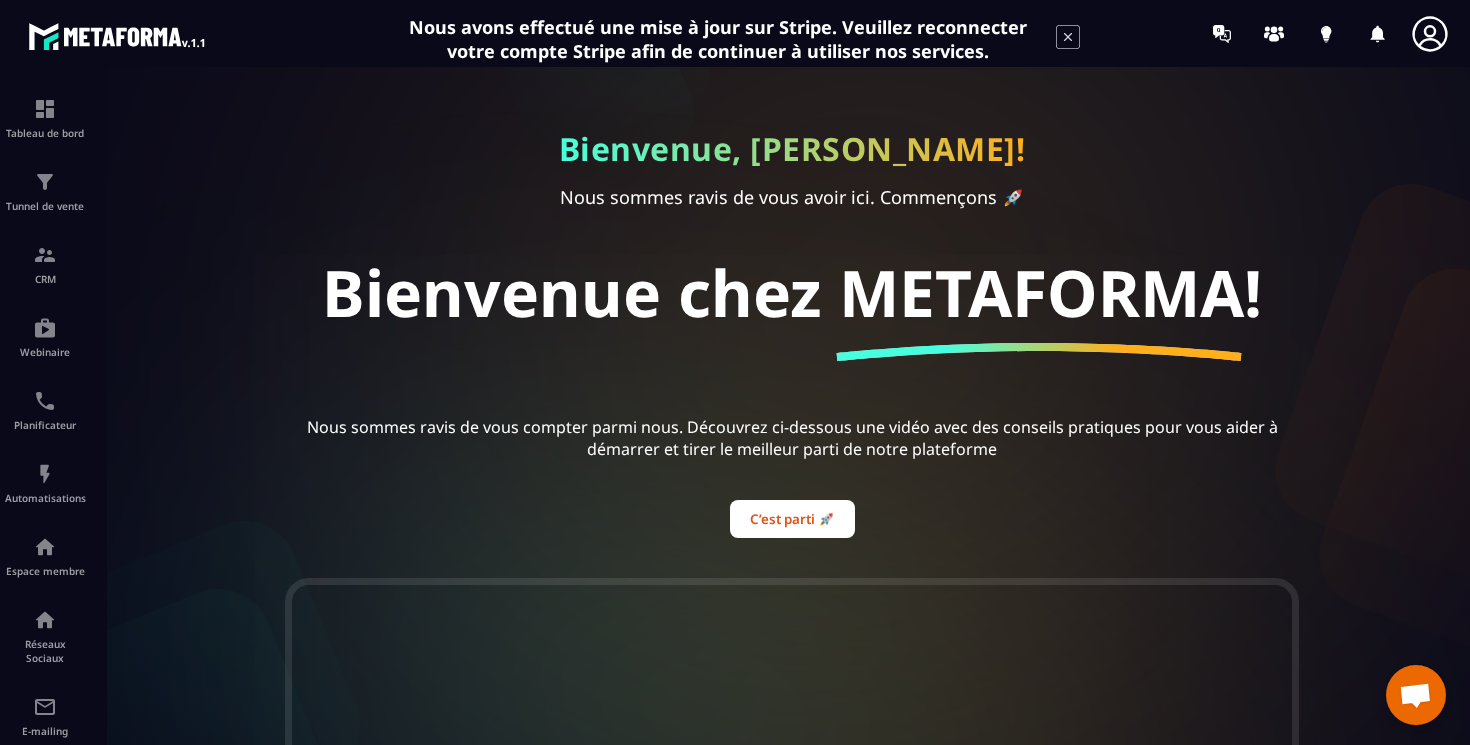 scroll, scrollTop: 0, scrollLeft: 0, axis: both 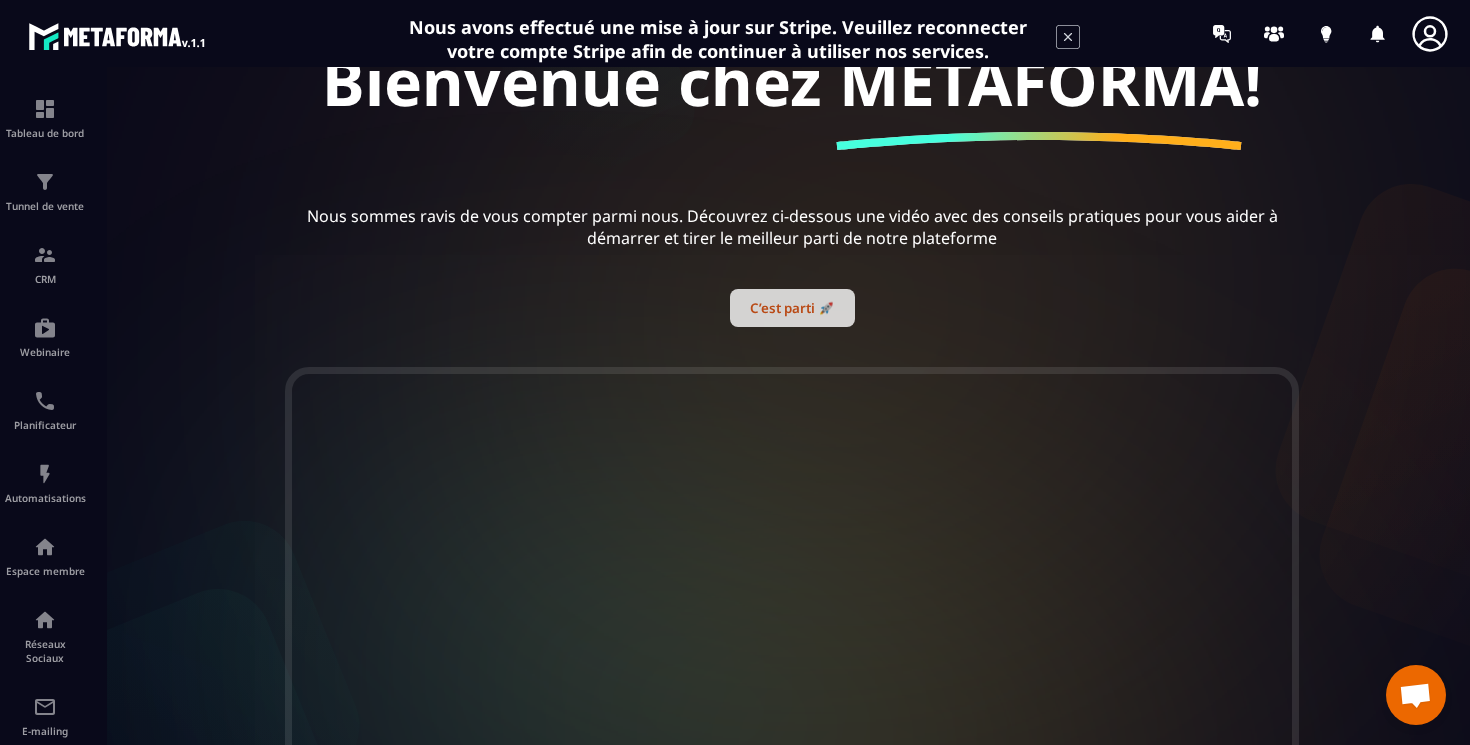 click on "C’est parti 🚀" at bounding box center [792, 308] 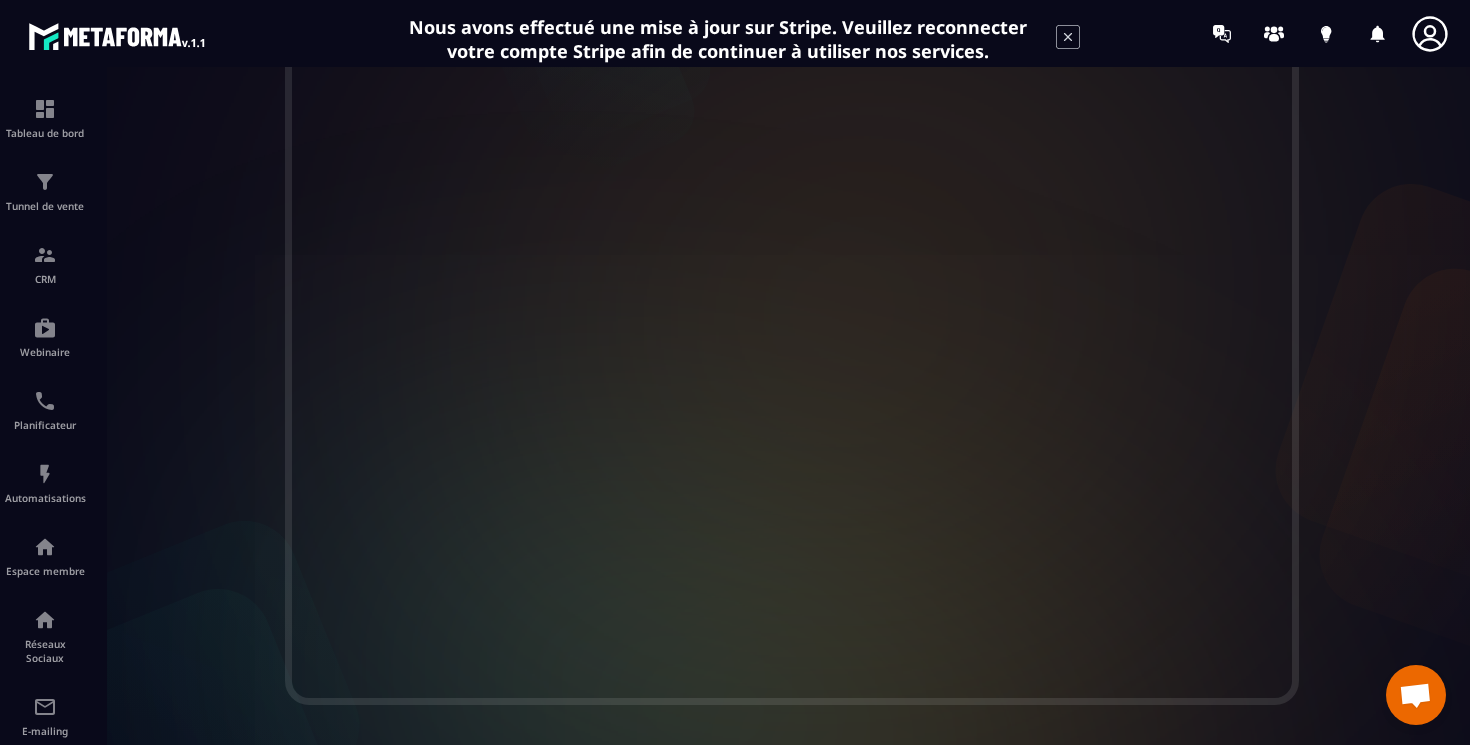 scroll, scrollTop: 463, scrollLeft: 0, axis: vertical 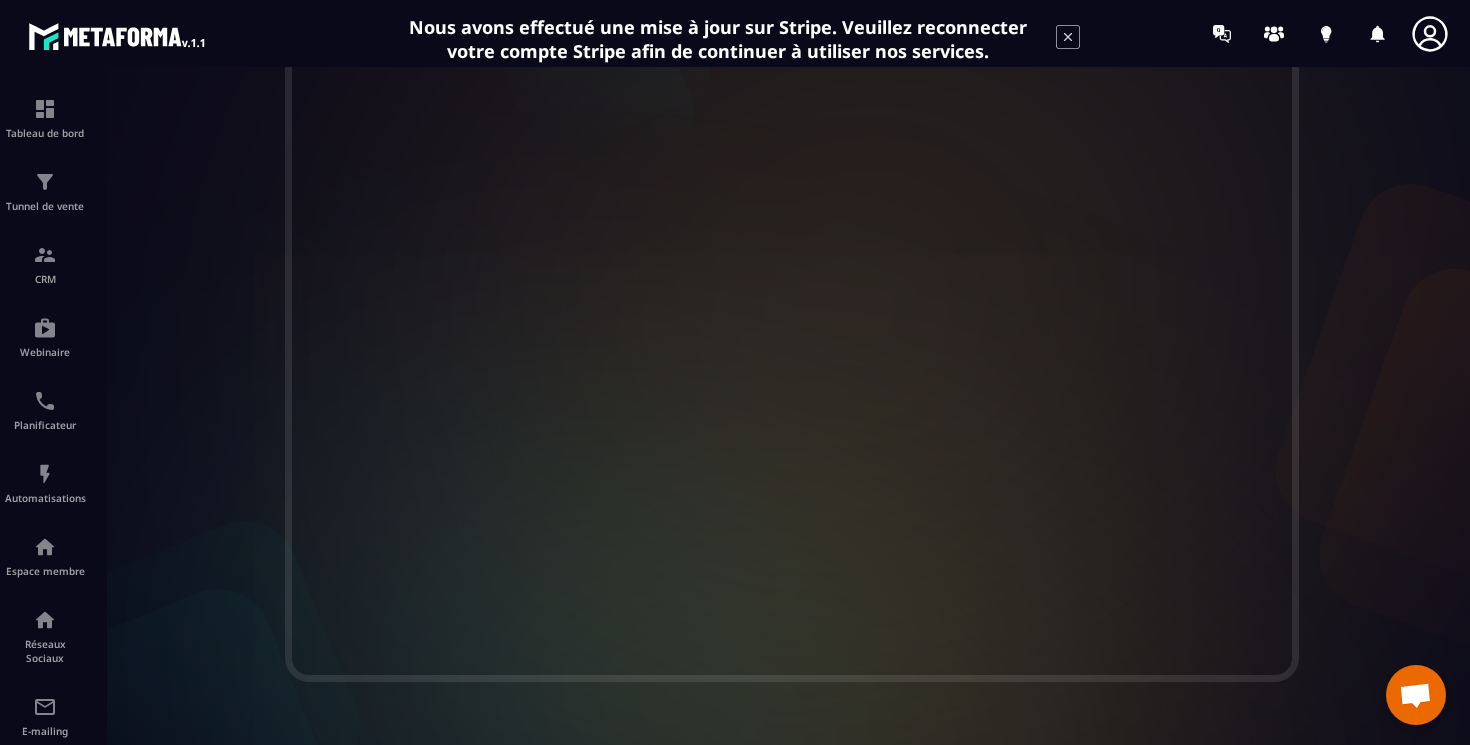 click 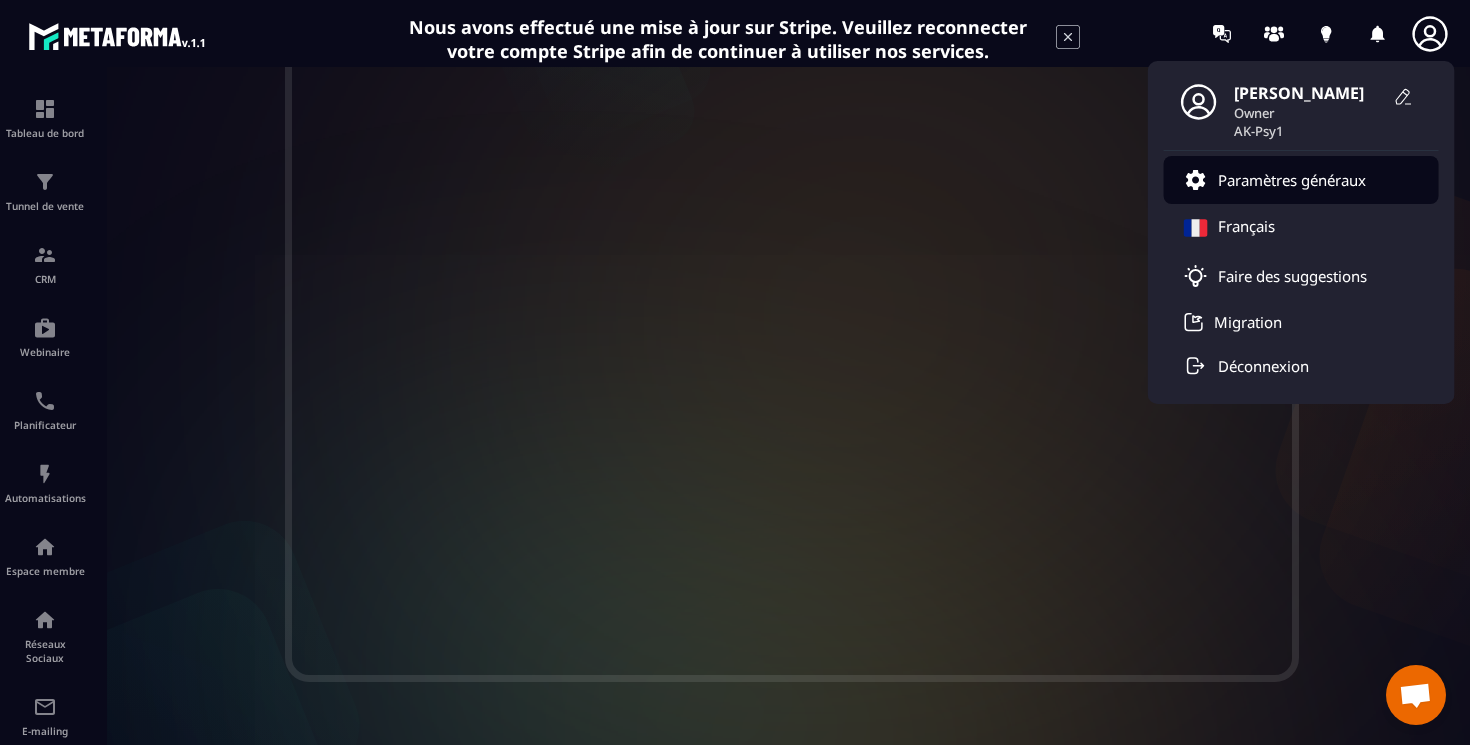 click on "Paramètres généraux" at bounding box center [1292, 180] 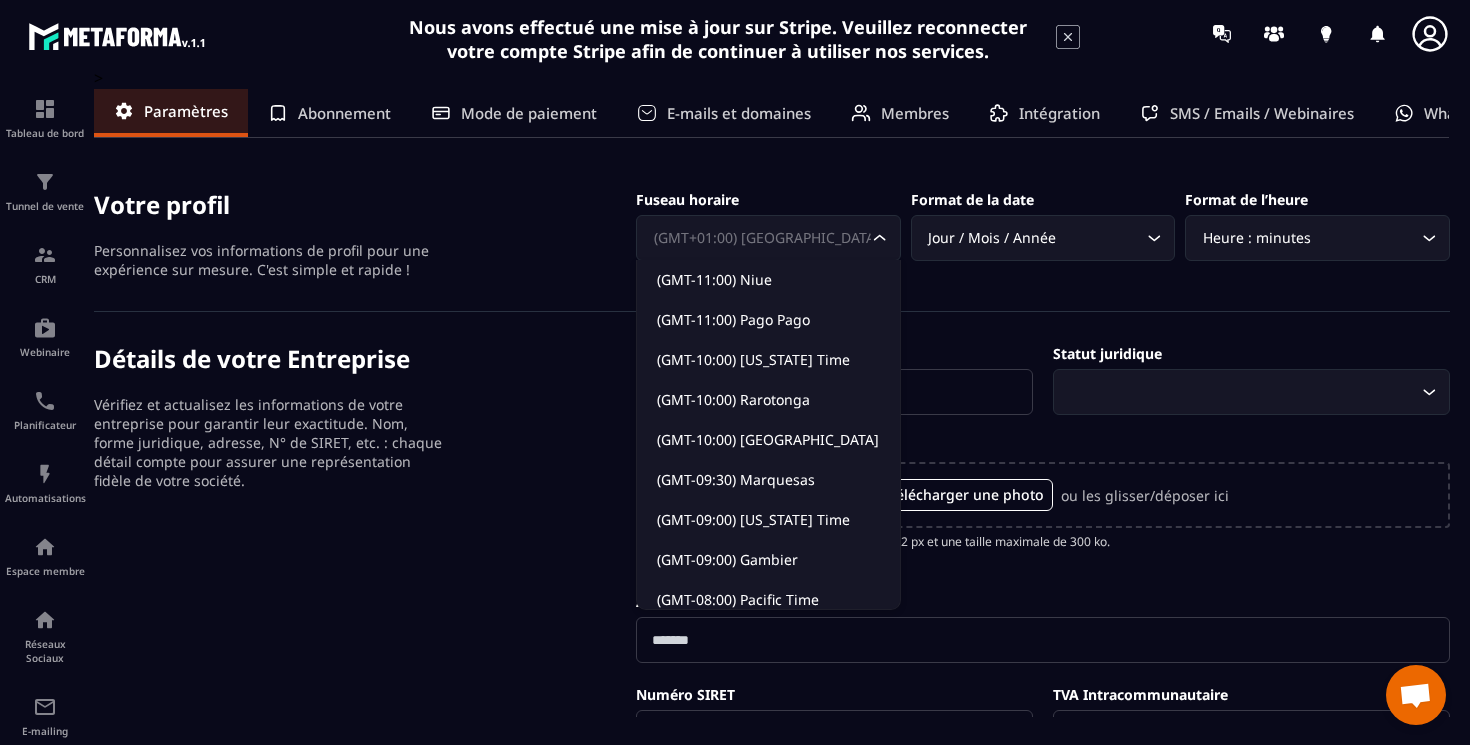 click 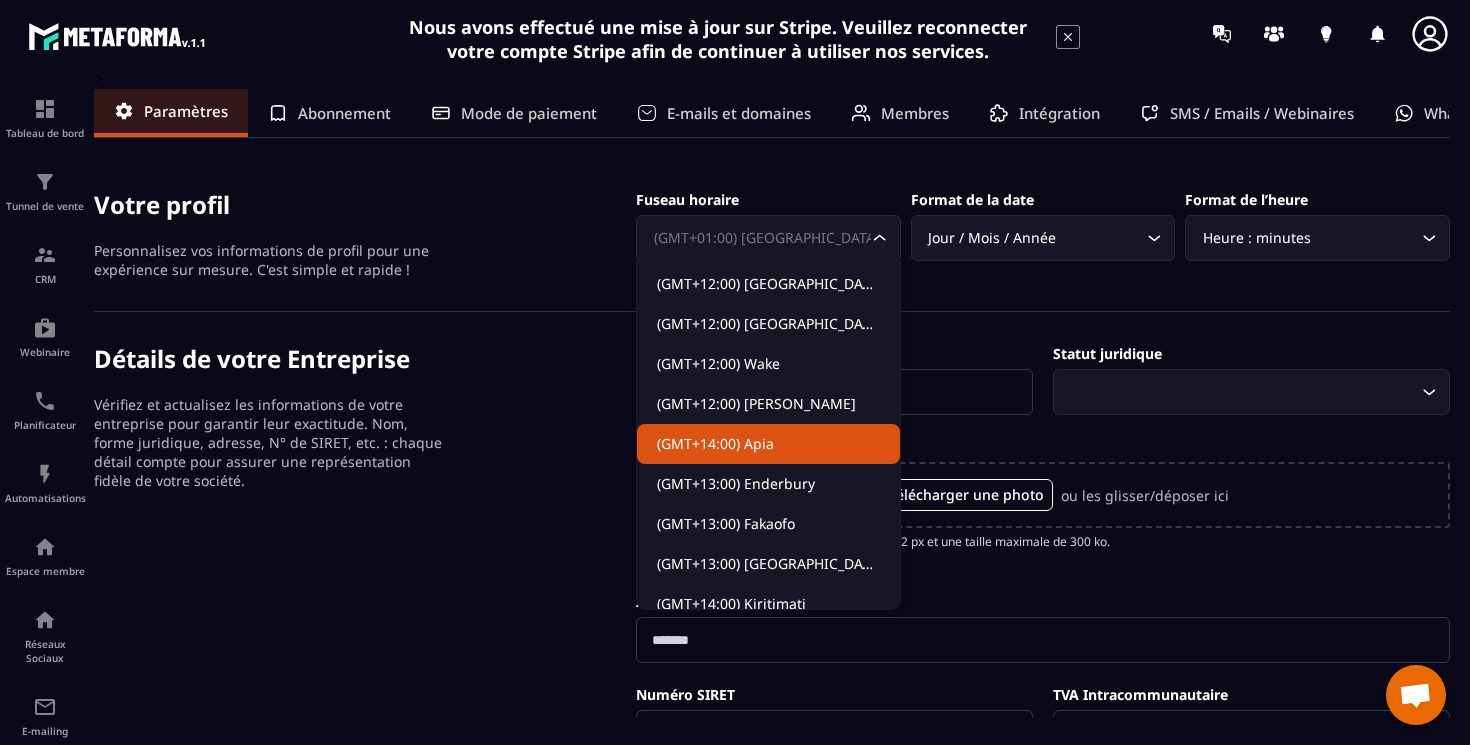 scroll, scrollTop: 9691, scrollLeft: 0, axis: vertical 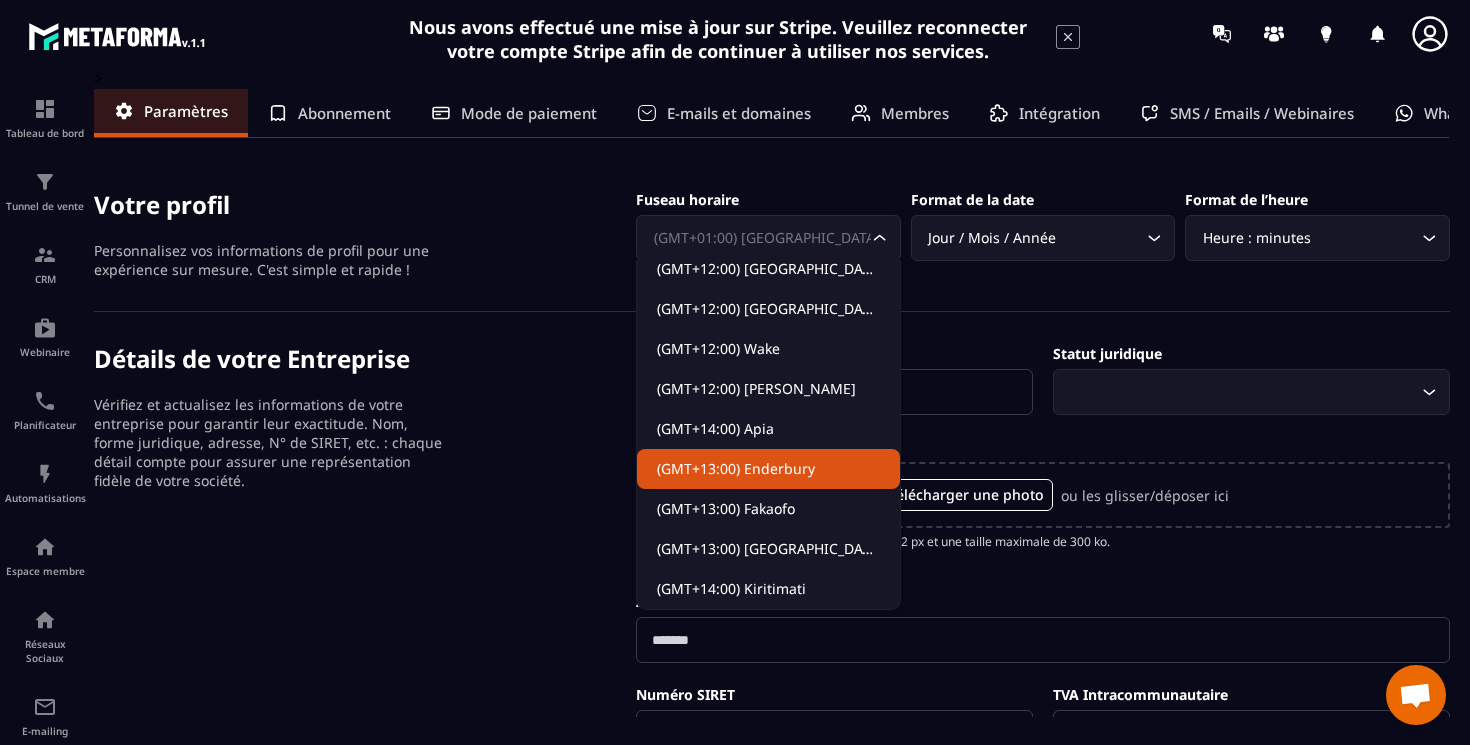 click on "Détails de votre Entreprise Vérifiez et actualisez les informations de votre entreprise pour garantir leur exactitude. Nom, forme juridique, adresse, N° de SIRET, etc. : chaque détail compte pour assurer une représentation fidèle de votre société." at bounding box center [365, 688] 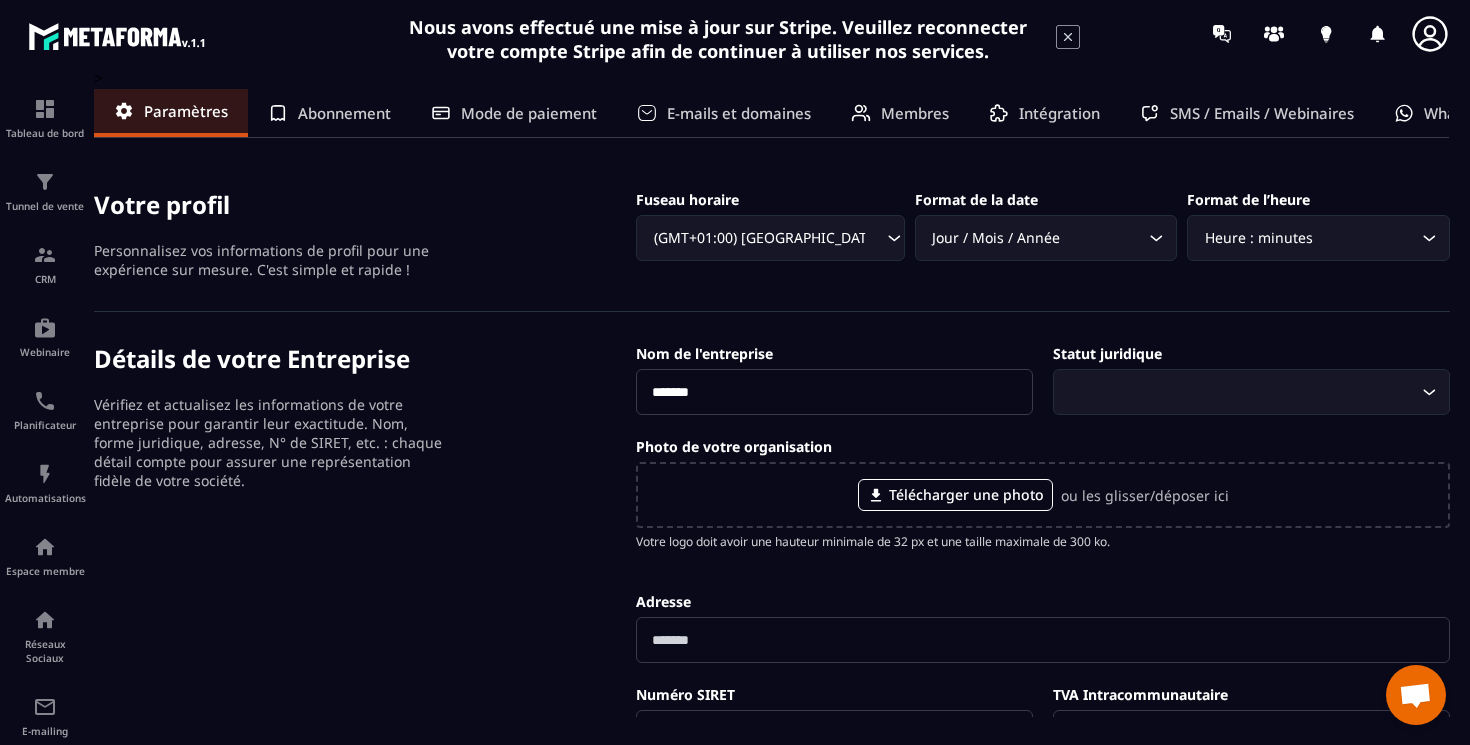 click on "Détails de votre Entreprise Vérifiez et actualisez les informations de votre entreprise pour garantir leur exactitude. Nom, forme juridique, adresse, N° de SIRET, etc. : chaque détail compte pour assurer une représentation fidèle de votre société." at bounding box center (365, 688) 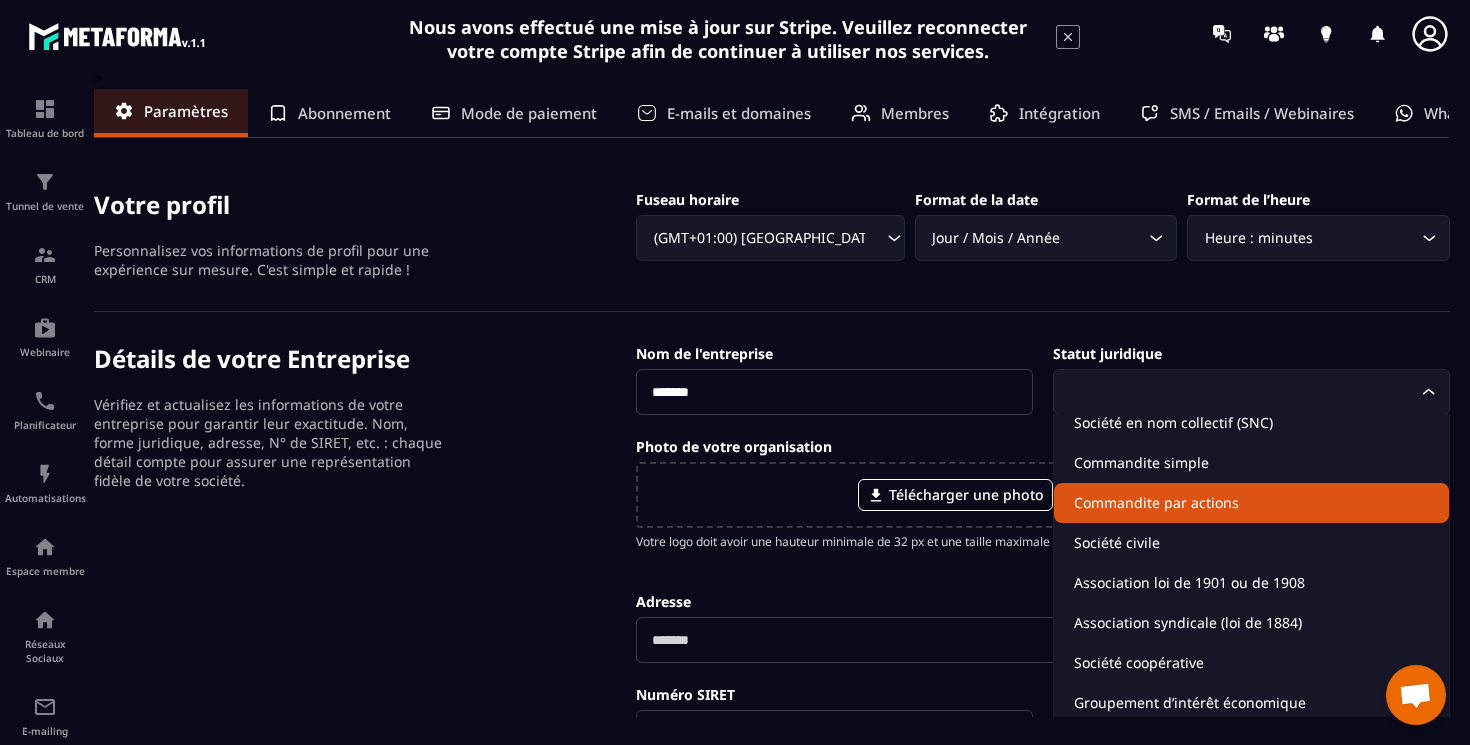 scroll, scrollTop: 0, scrollLeft: 0, axis: both 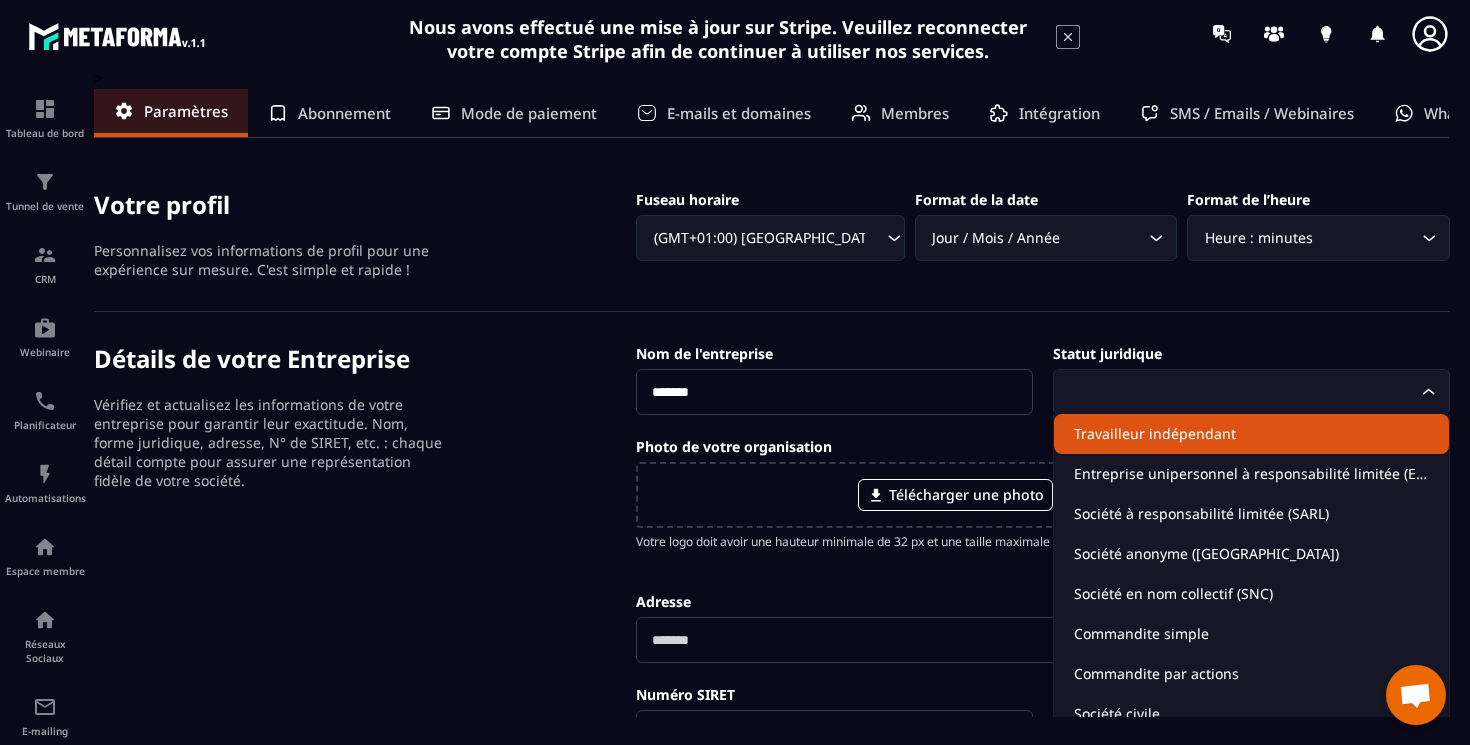 click on "Travailleur indépendant" 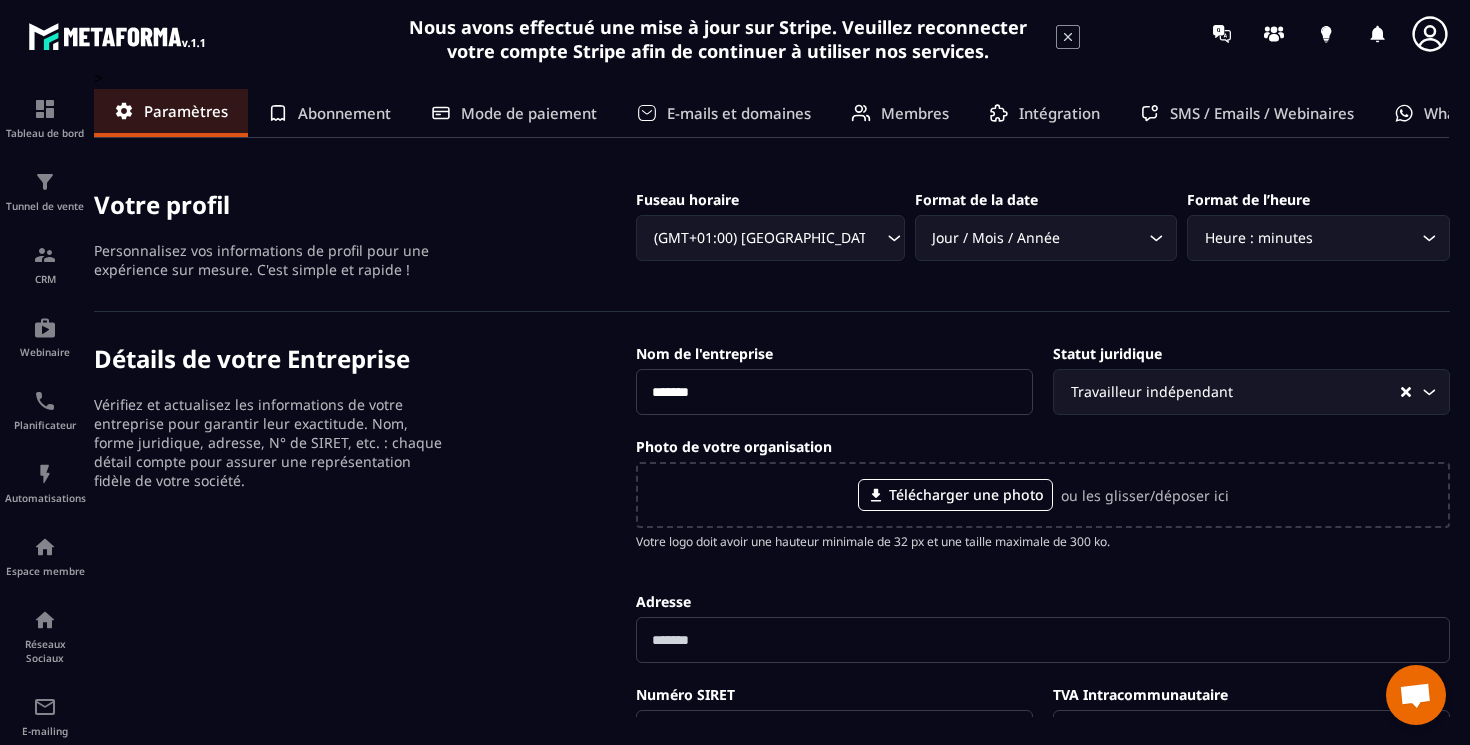 click on "Détails de votre Entreprise Vérifiez et actualisez les informations de votre entreprise pour garantir leur exactitude. Nom, forme juridique, adresse, N° de SIRET, etc. : chaque détail compte pour assurer une représentation fidèle de votre société." at bounding box center [365, 688] 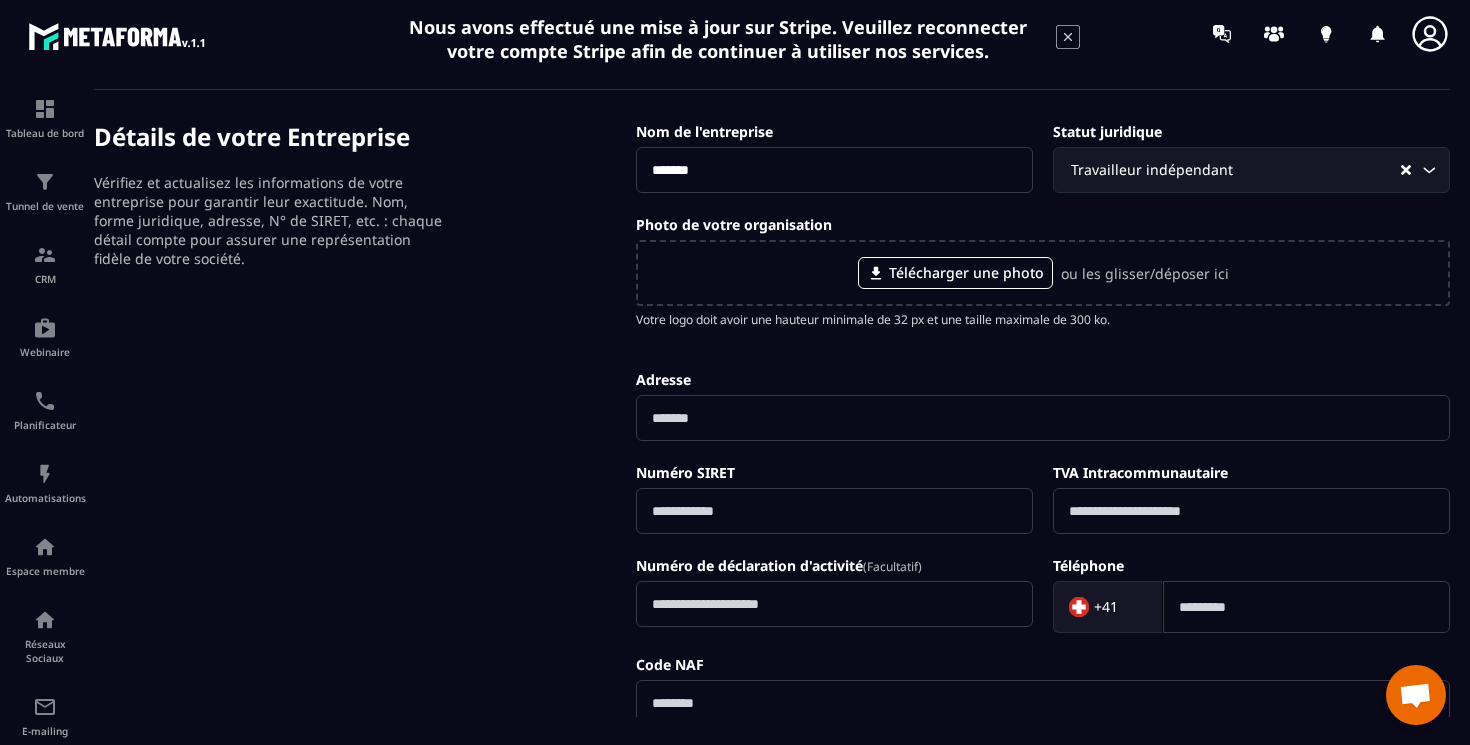 scroll, scrollTop: 231, scrollLeft: 0, axis: vertical 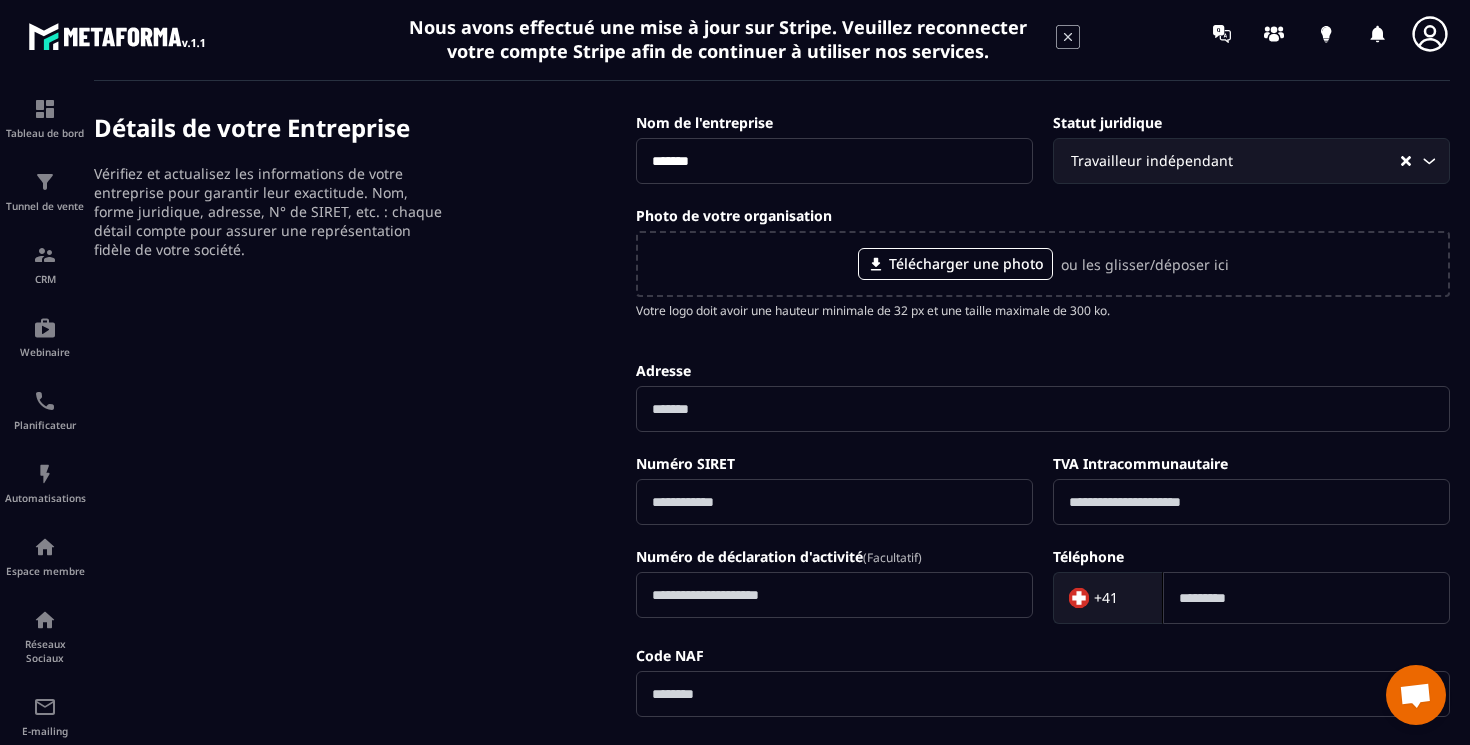 click at bounding box center [1043, 409] 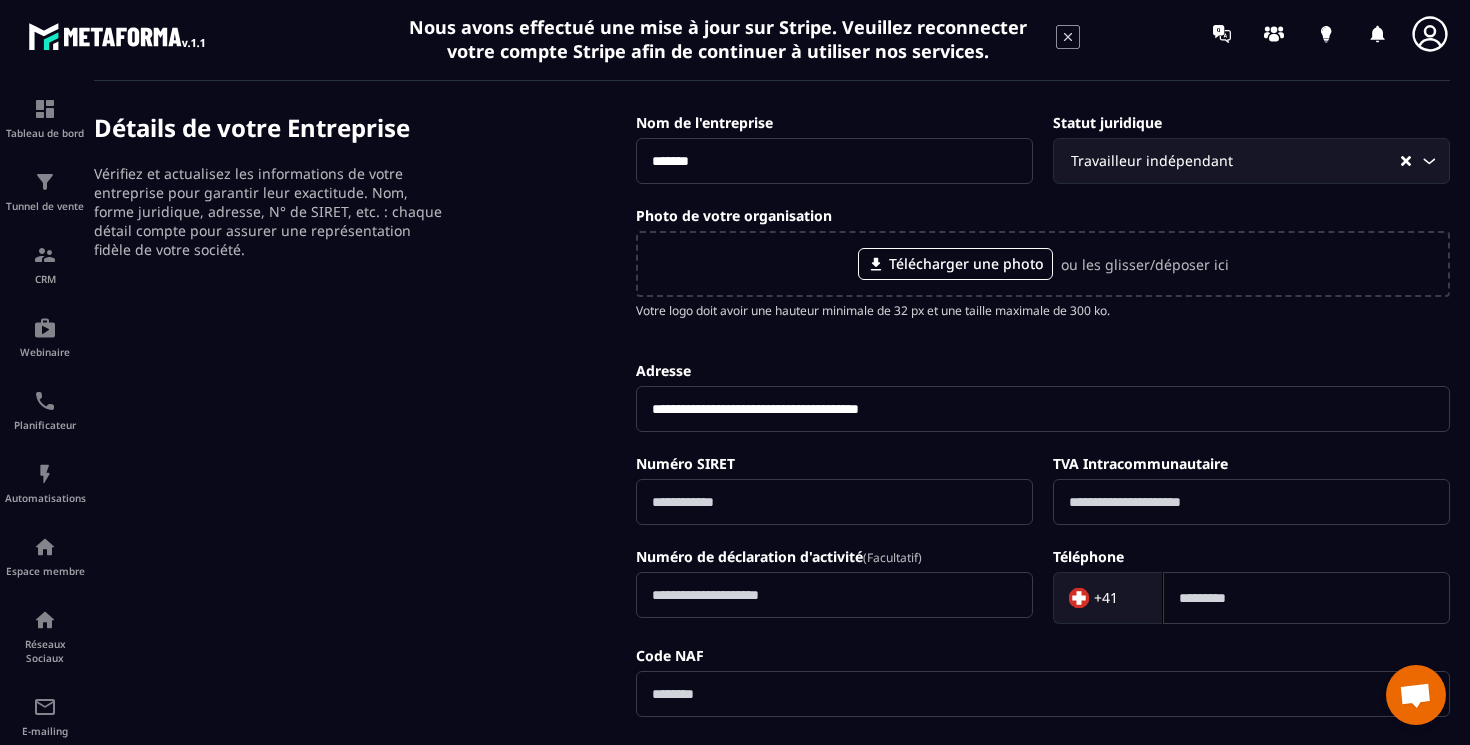 type on "**********" 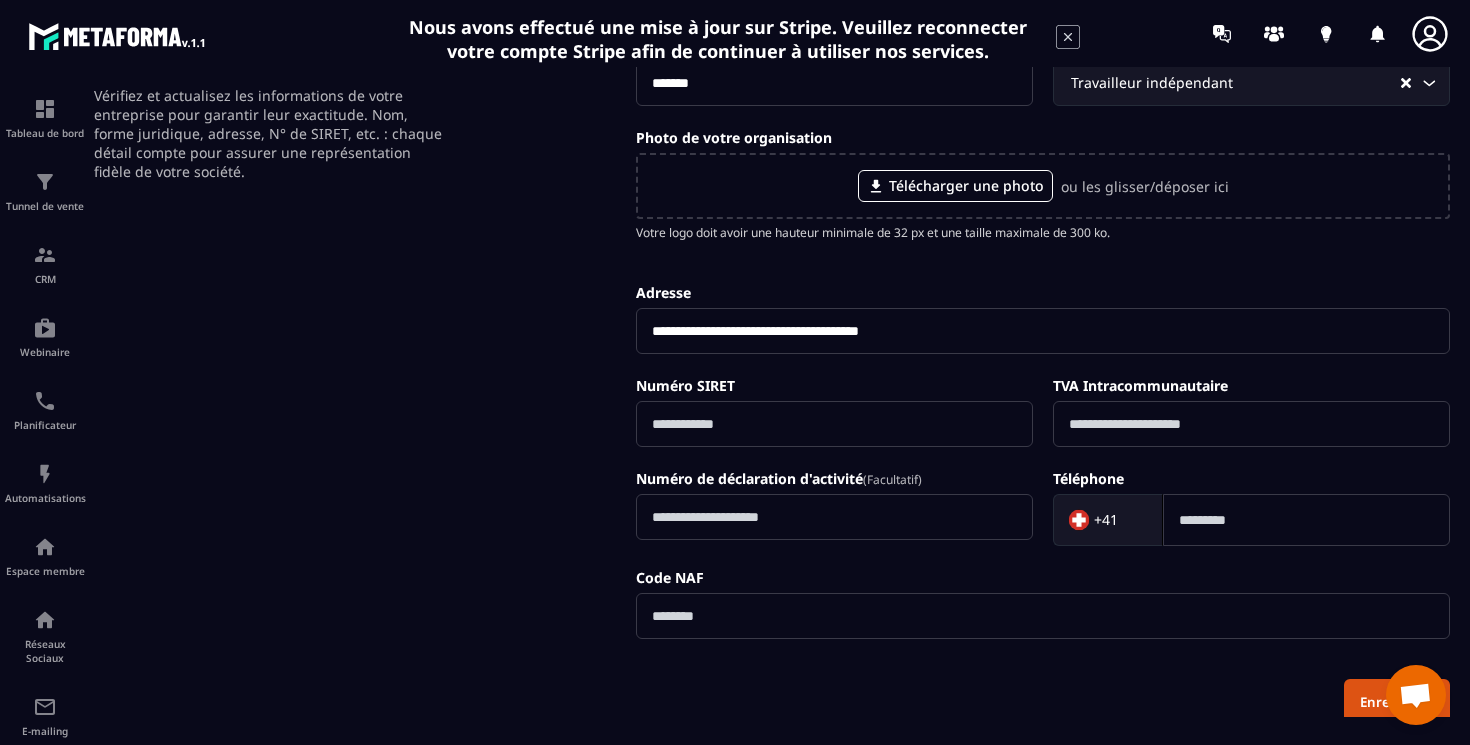 scroll, scrollTop: 272, scrollLeft: 0, axis: vertical 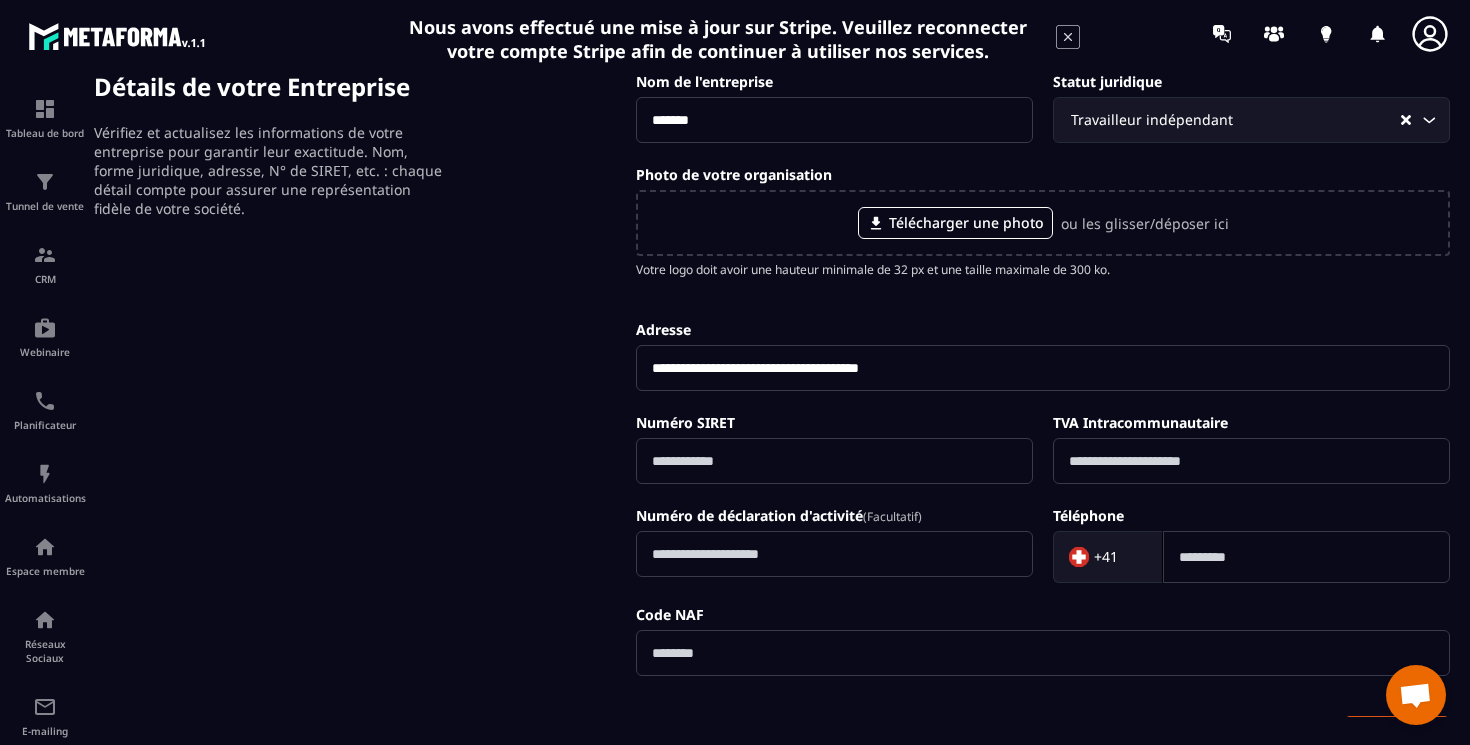 click at bounding box center [1306, 557] 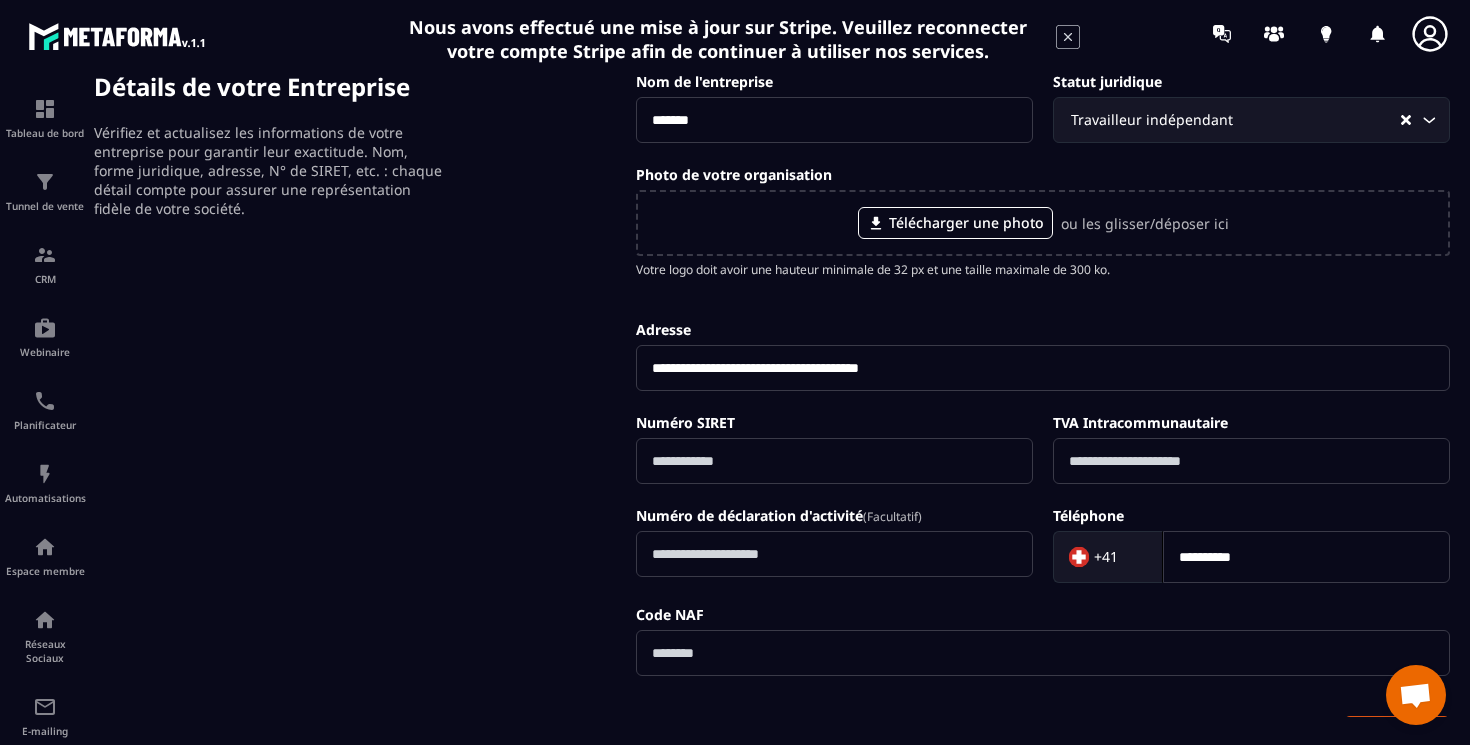 click on "Détails de votre Entreprise Vérifiez et actualisez les informations de votre entreprise pour garantir leur exactitude. Nom, forme juridique, adresse, N° de SIRET, etc. : chaque détail compte pour assurer une représentation fidèle de votre société." at bounding box center (365, 416) 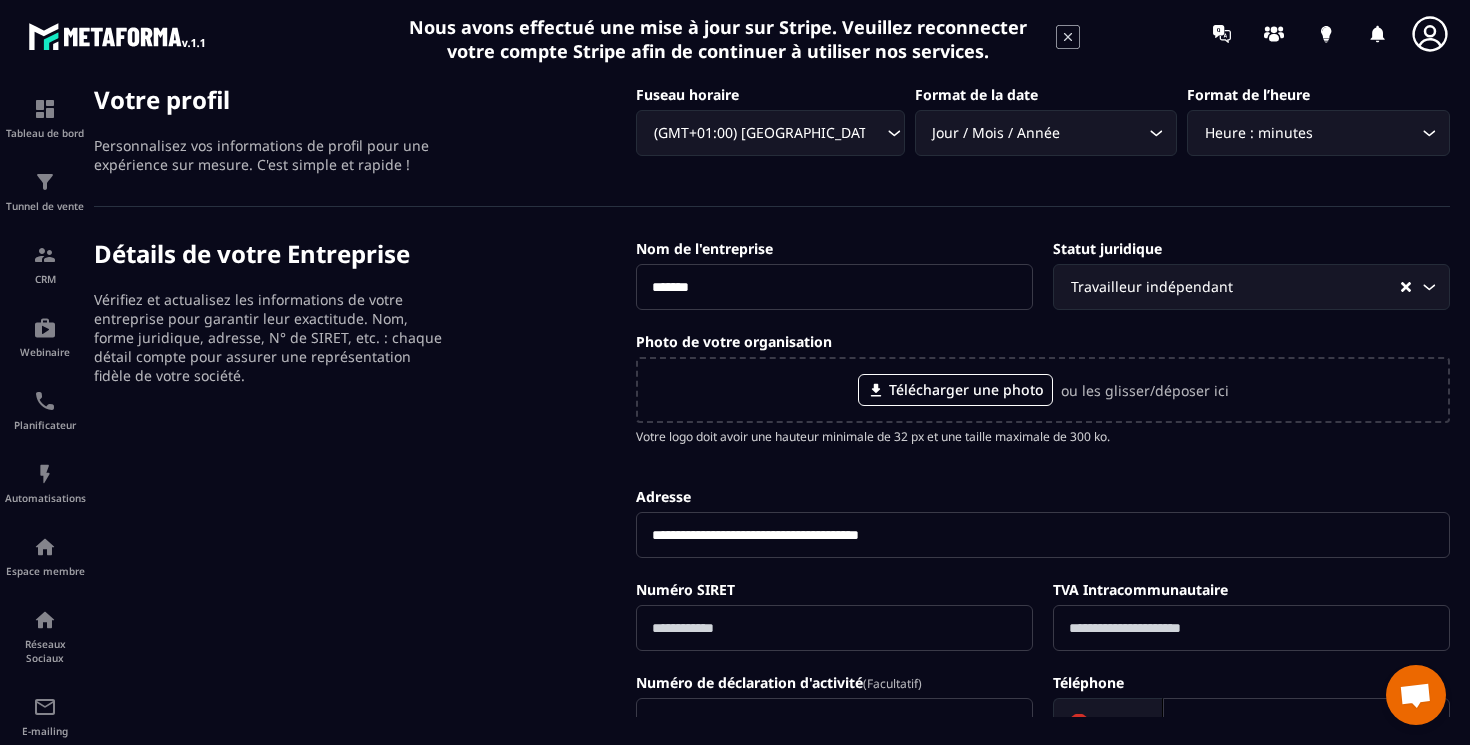 scroll, scrollTop: 0, scrollLeft: 0, axis: both 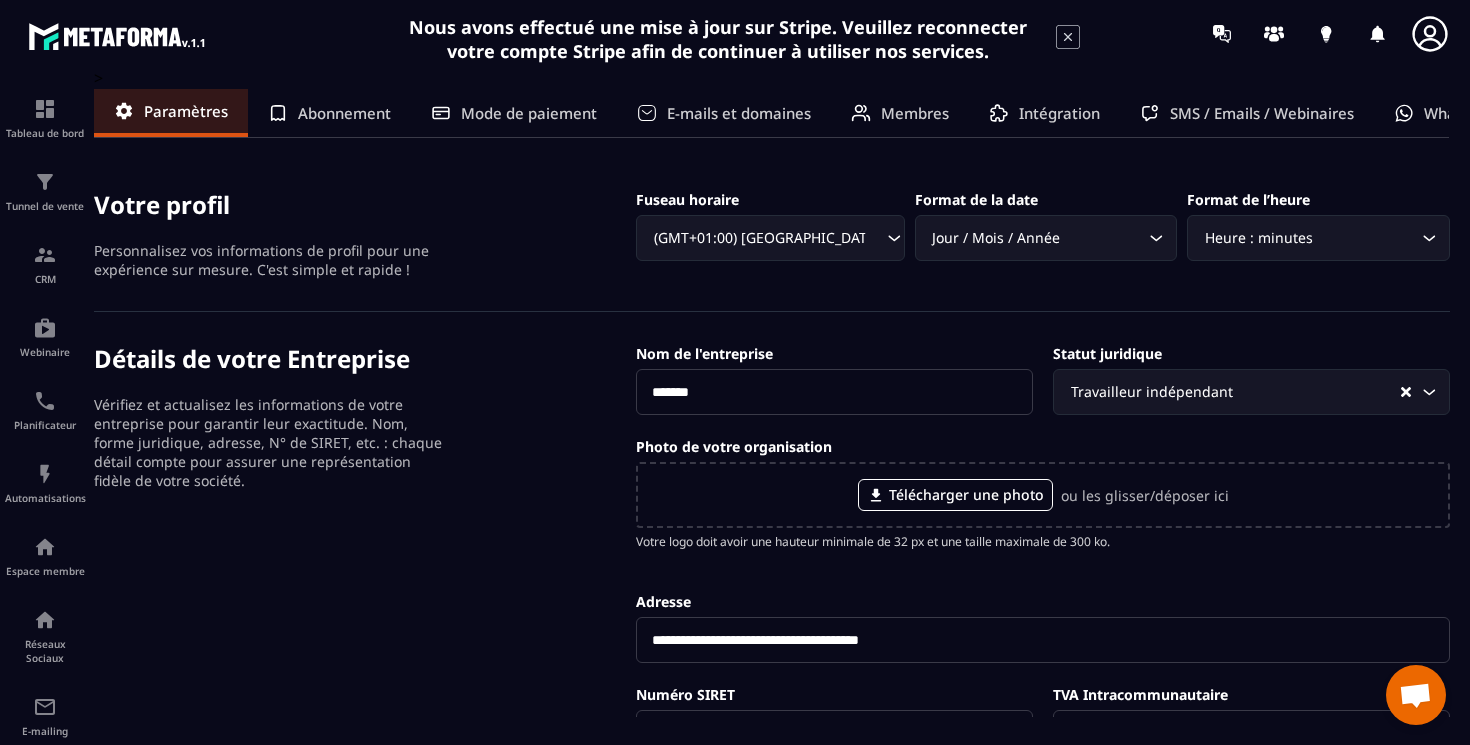 click on "Abonnement" at bounding box center (344, 113) 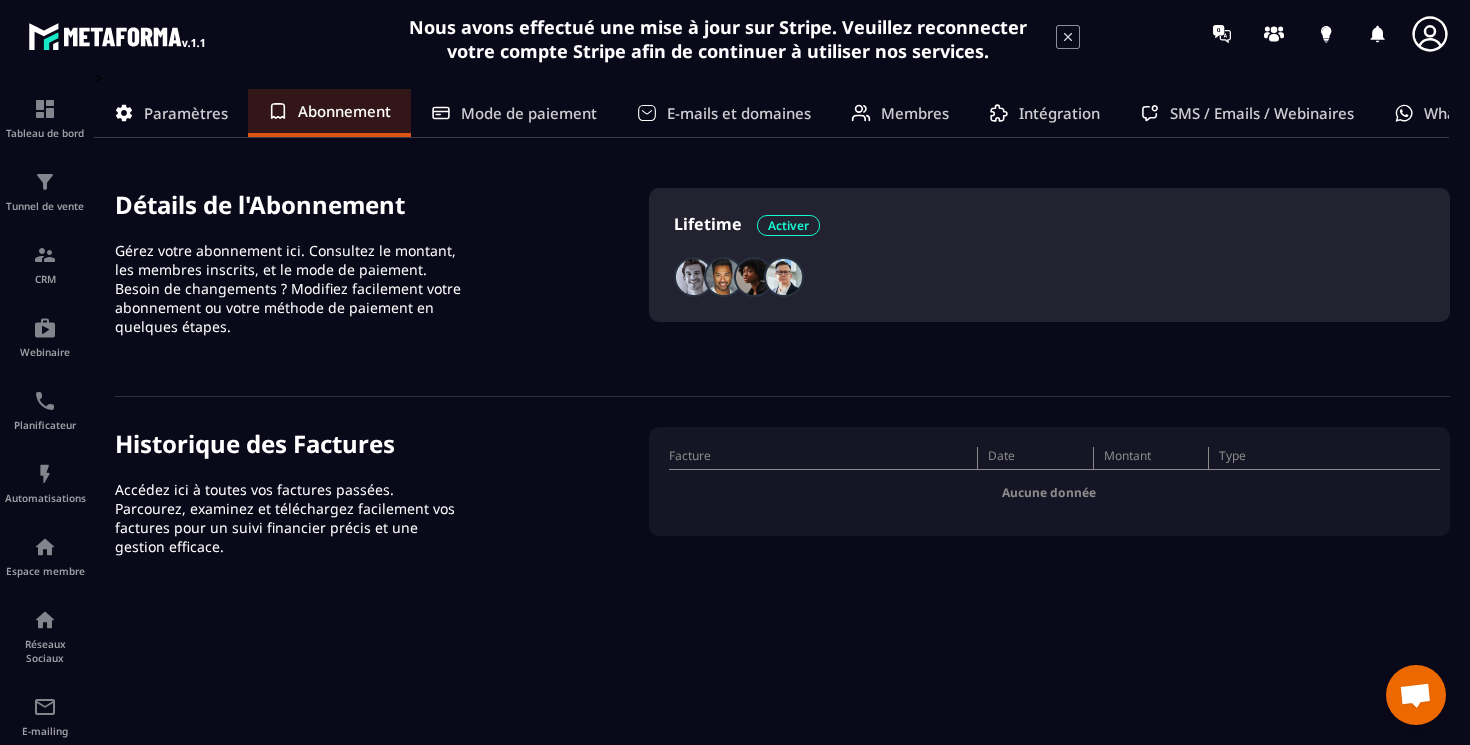click on "Mode de paiement" at bounding box center [529, 113] 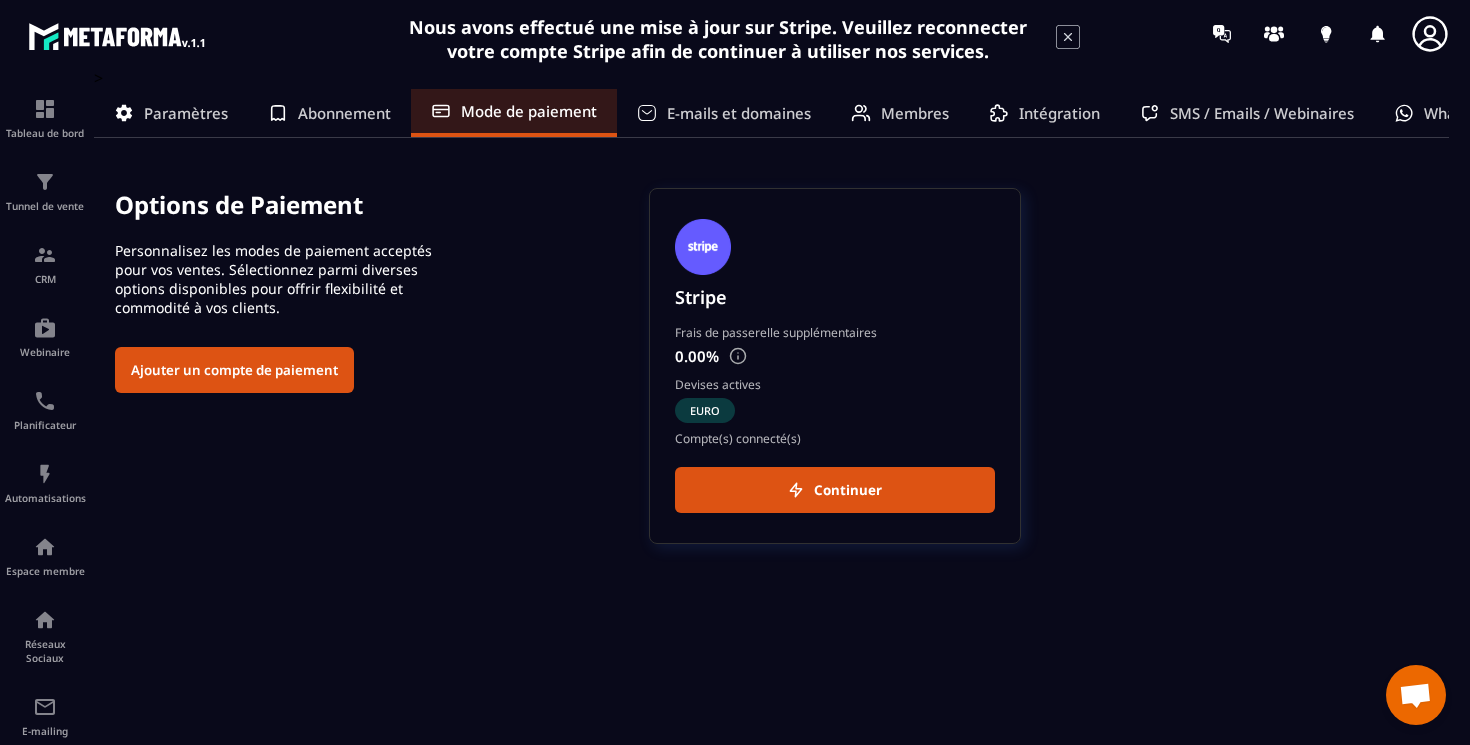click on "E-mails et domaines" at bounding box center (739, 113) 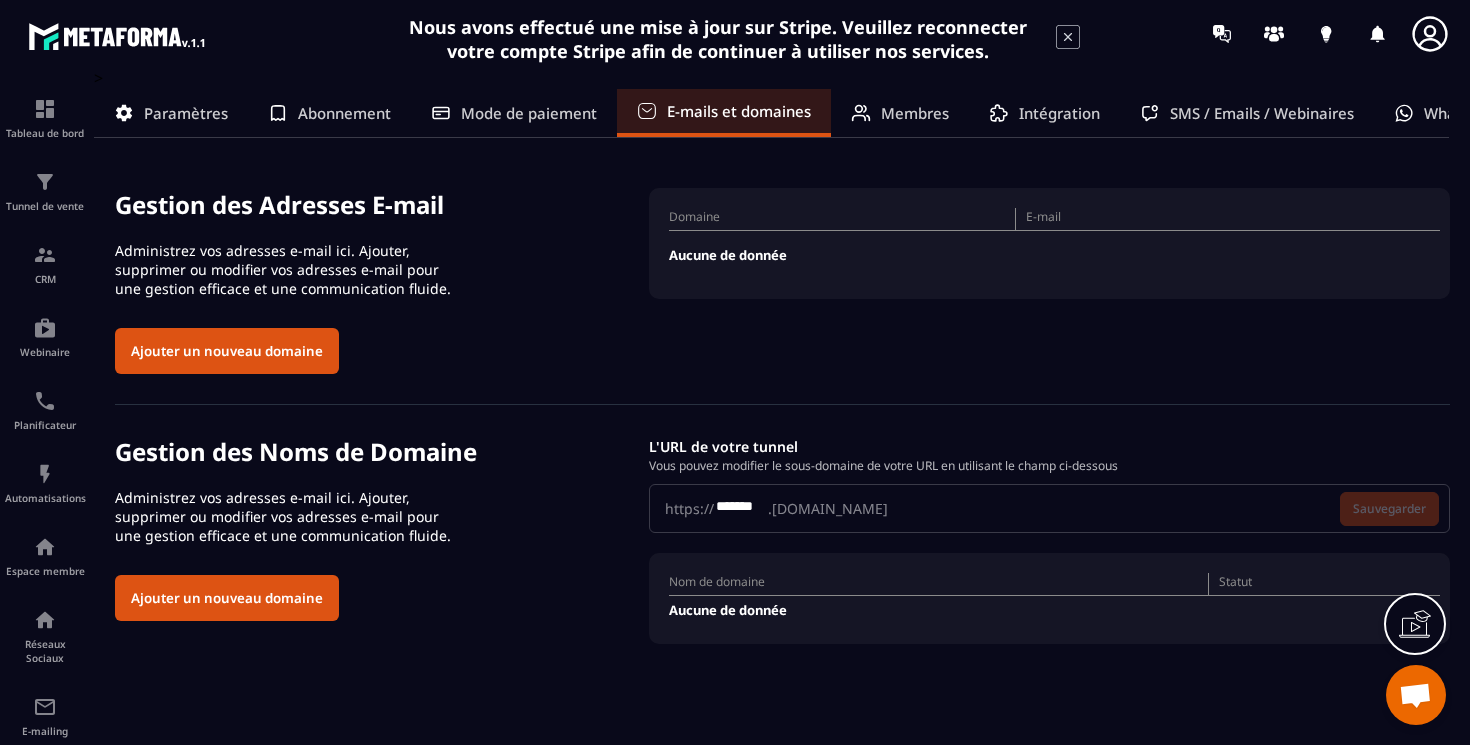 click 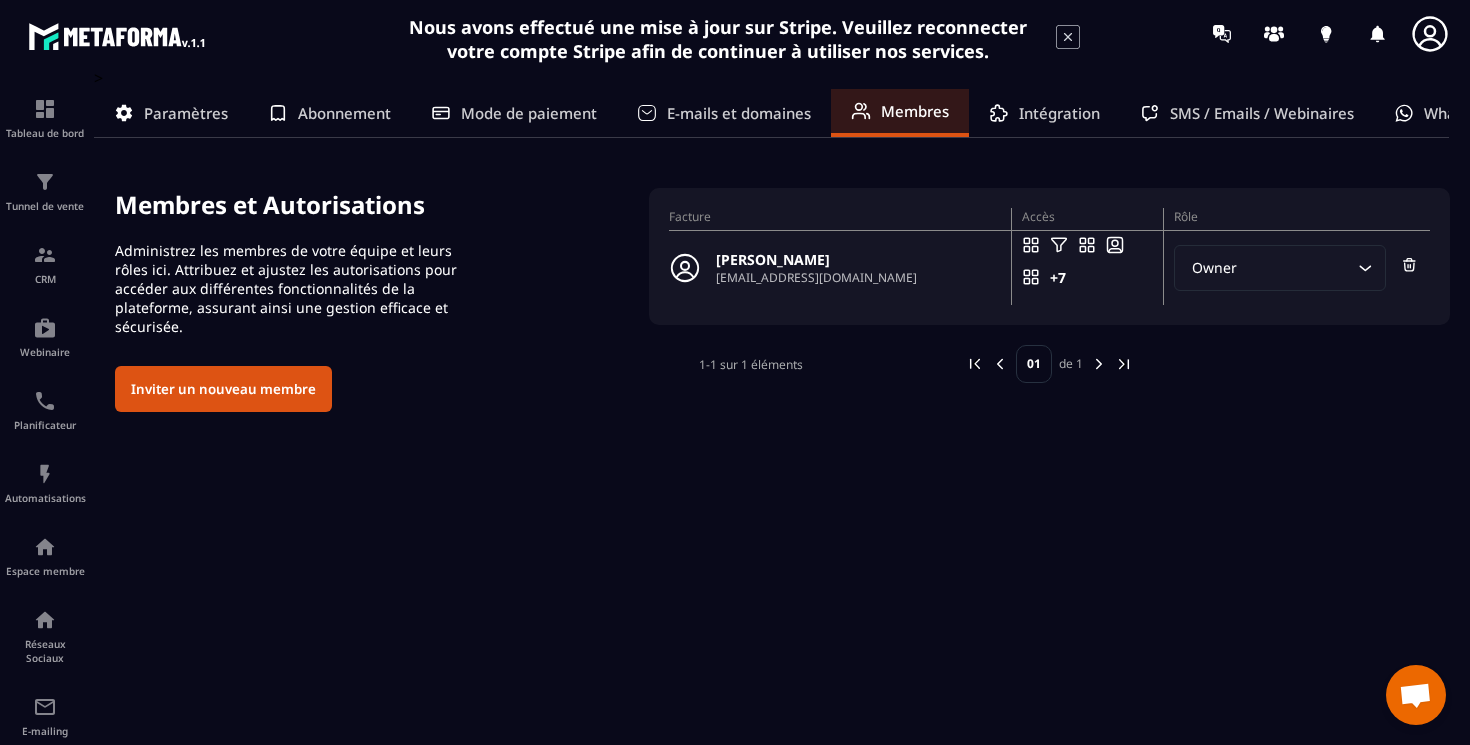 click on "Intégration" at bounding box center [1059, 113] 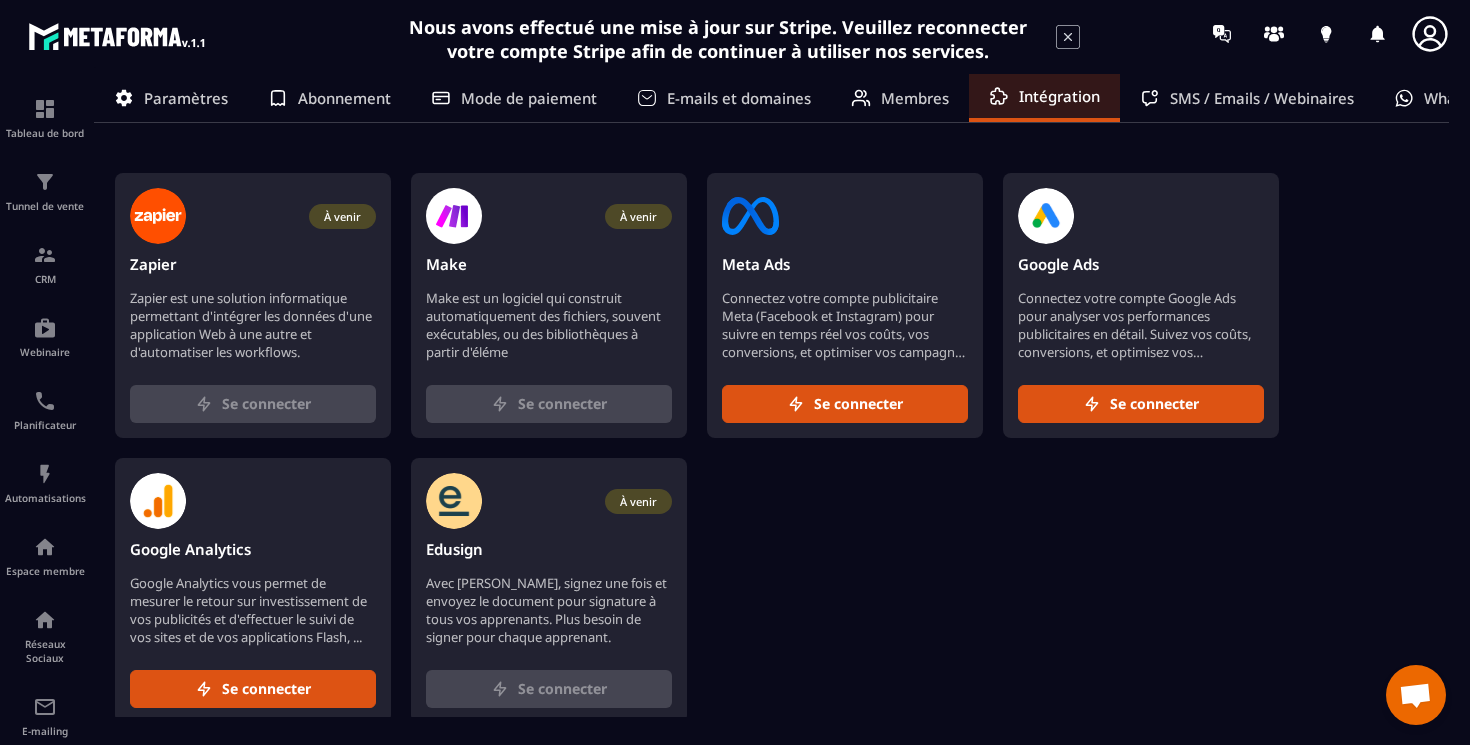 scroll, scrollTop: 0, scrollLeft: 0, axis: both 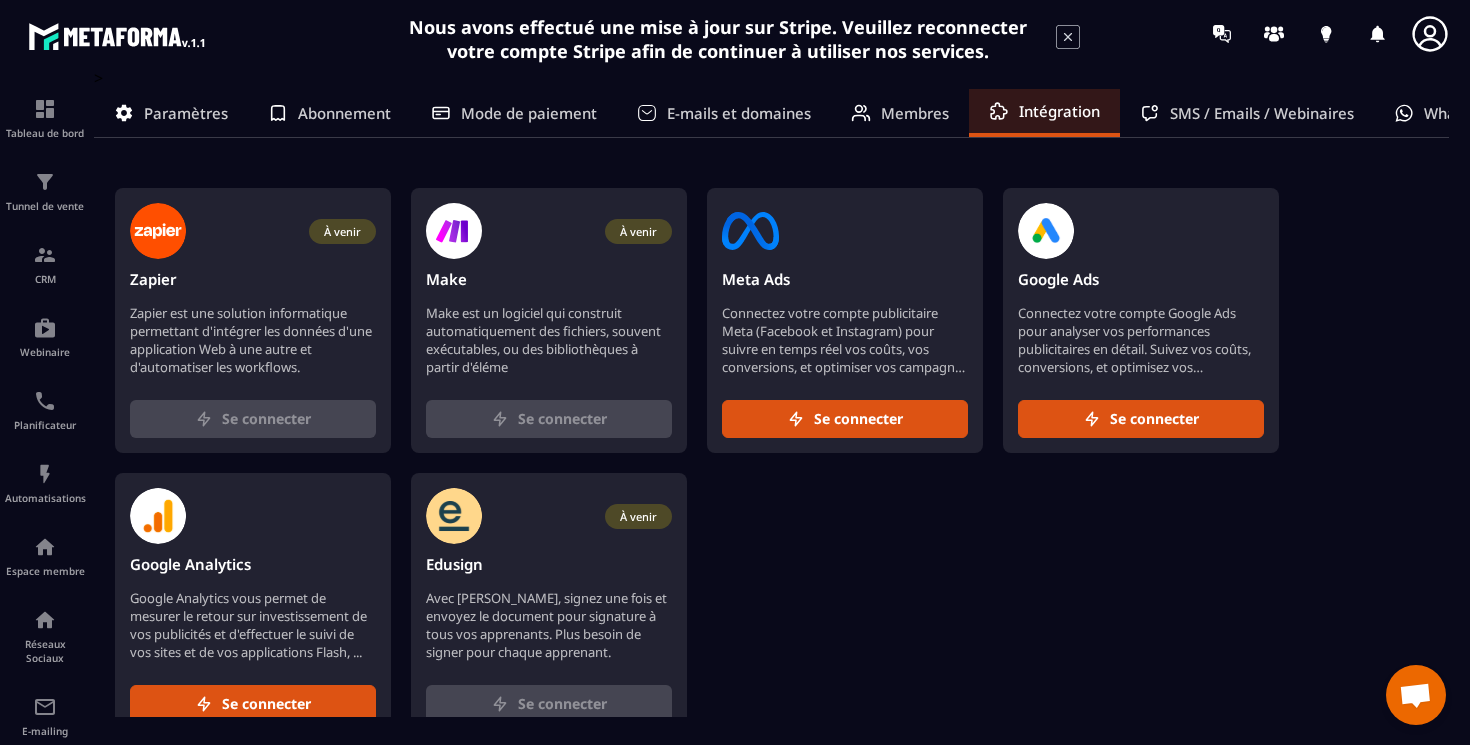 click on "SMS / Emails / Webinaires" at bounding box center (1262, 113) 